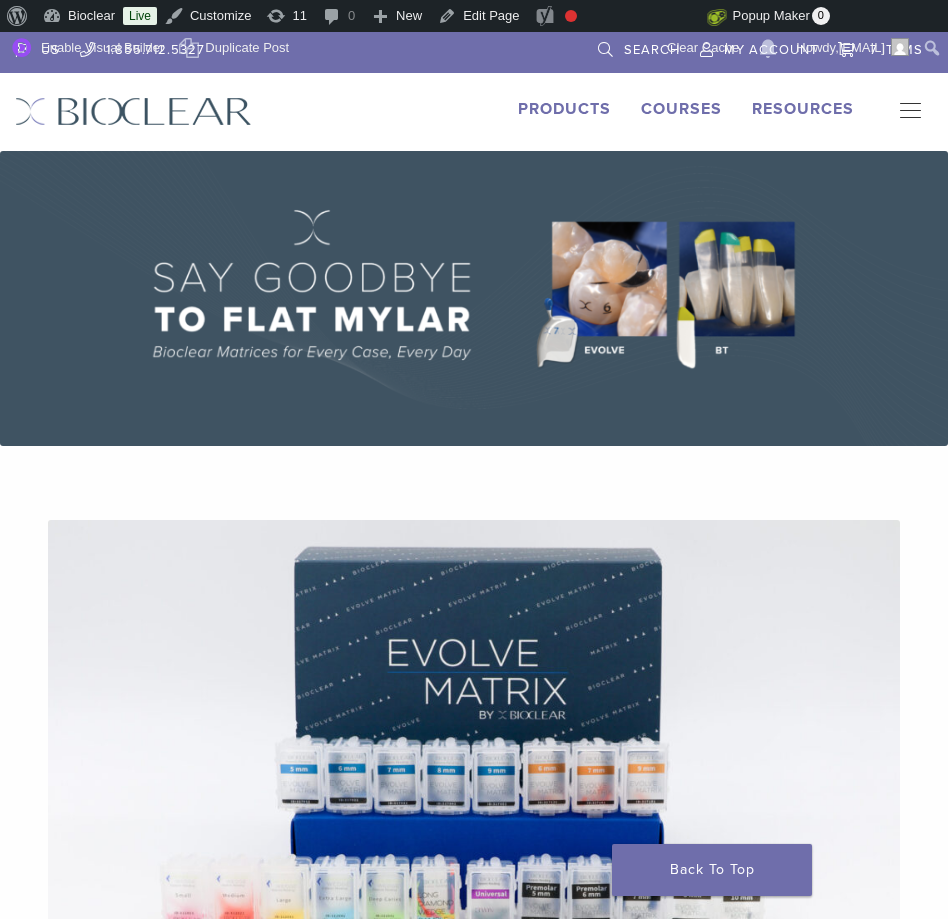 scroll, scrollTop: 0, scrollLeft: 0, axis: both 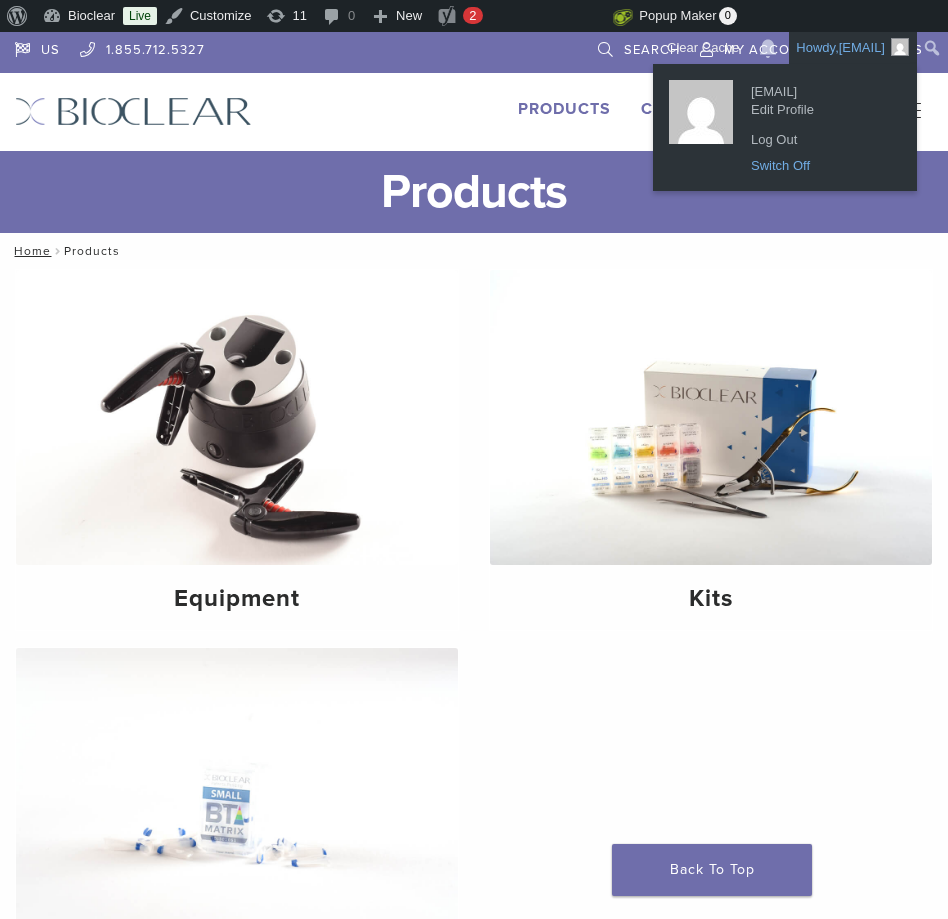 click on "Switch Off" at bounding box center [821, 166] 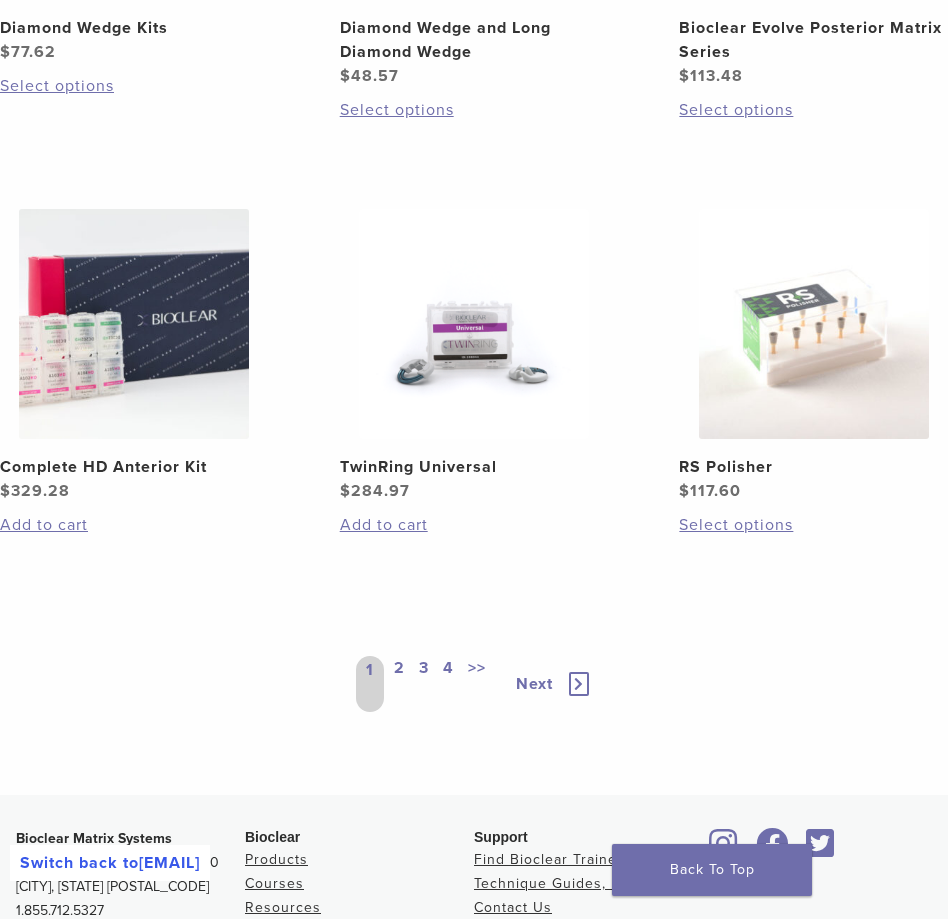 scroll, scrollTop: 2232, scrollLeft: 0, axis: vertical 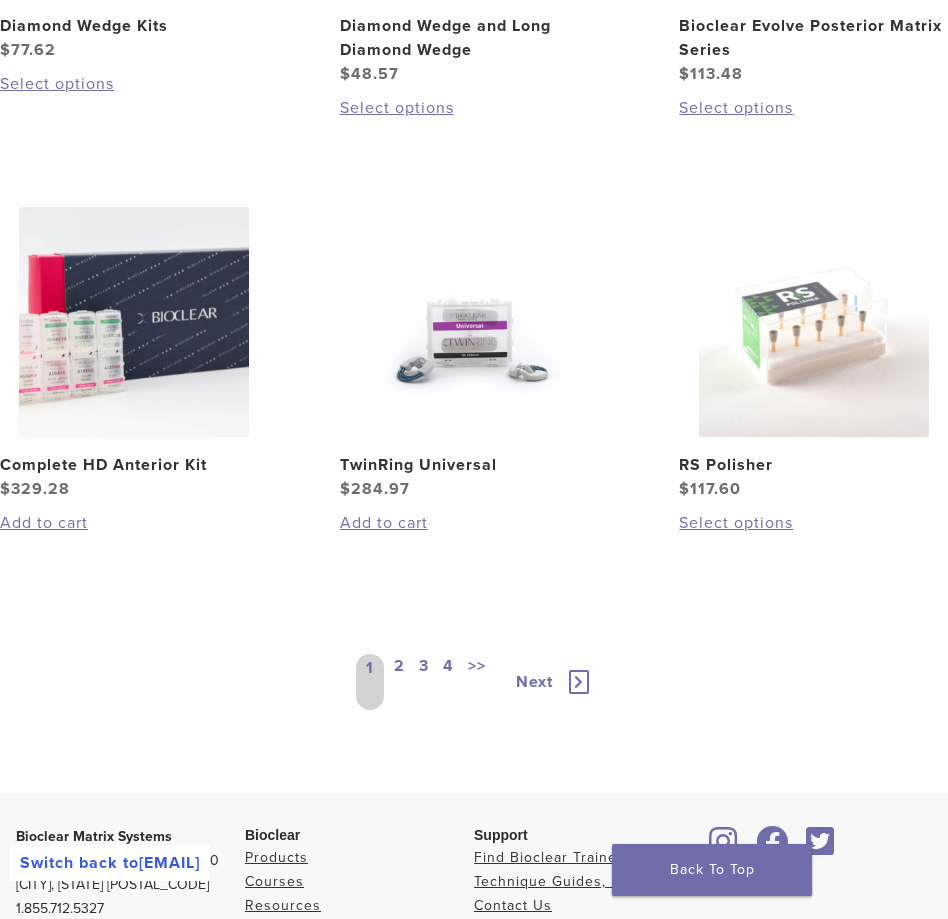 click on "TwinRing Universal" at bounding box center [474, 465] 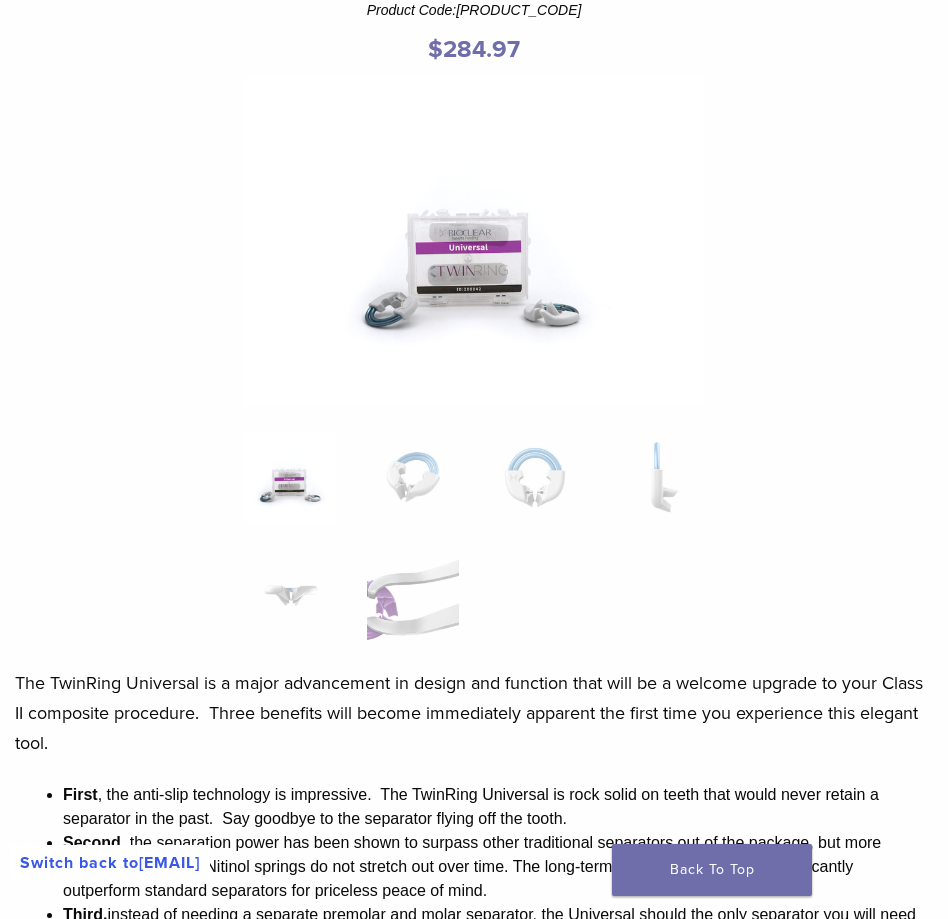 scroll, scrollTop: 238, scrollLeft: 0, axis: vertical 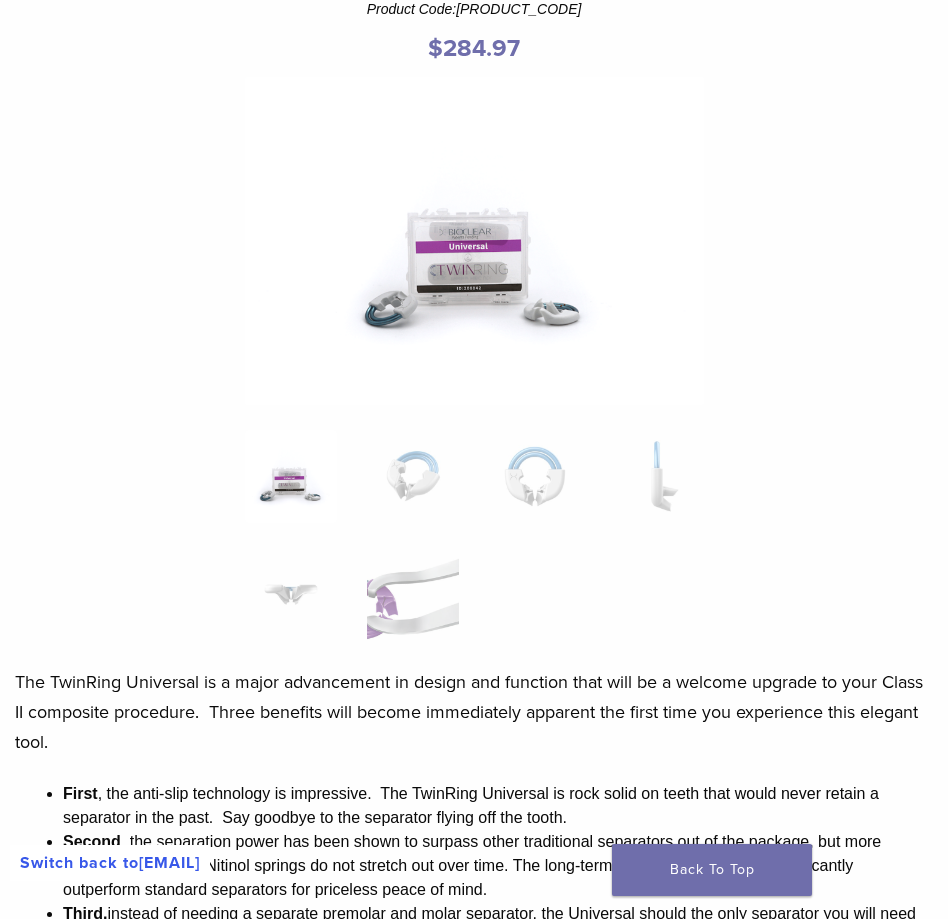 click at bounding box center [291, 476] 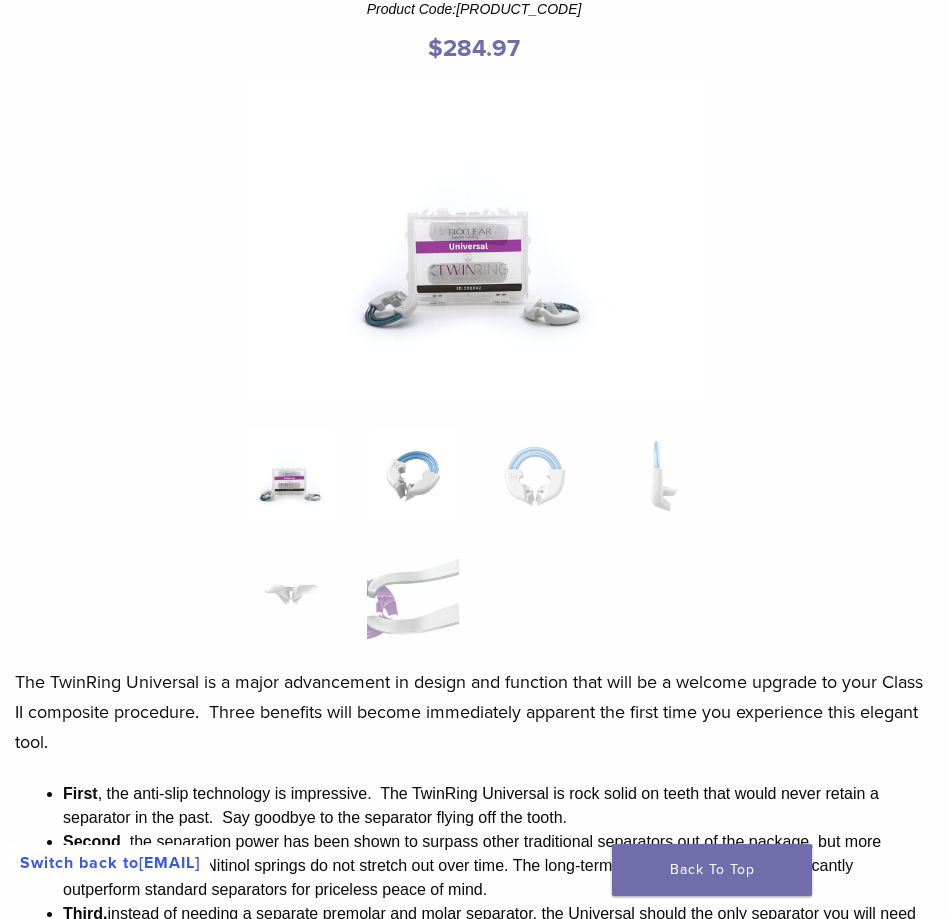 click at bounding box center (413, 476) 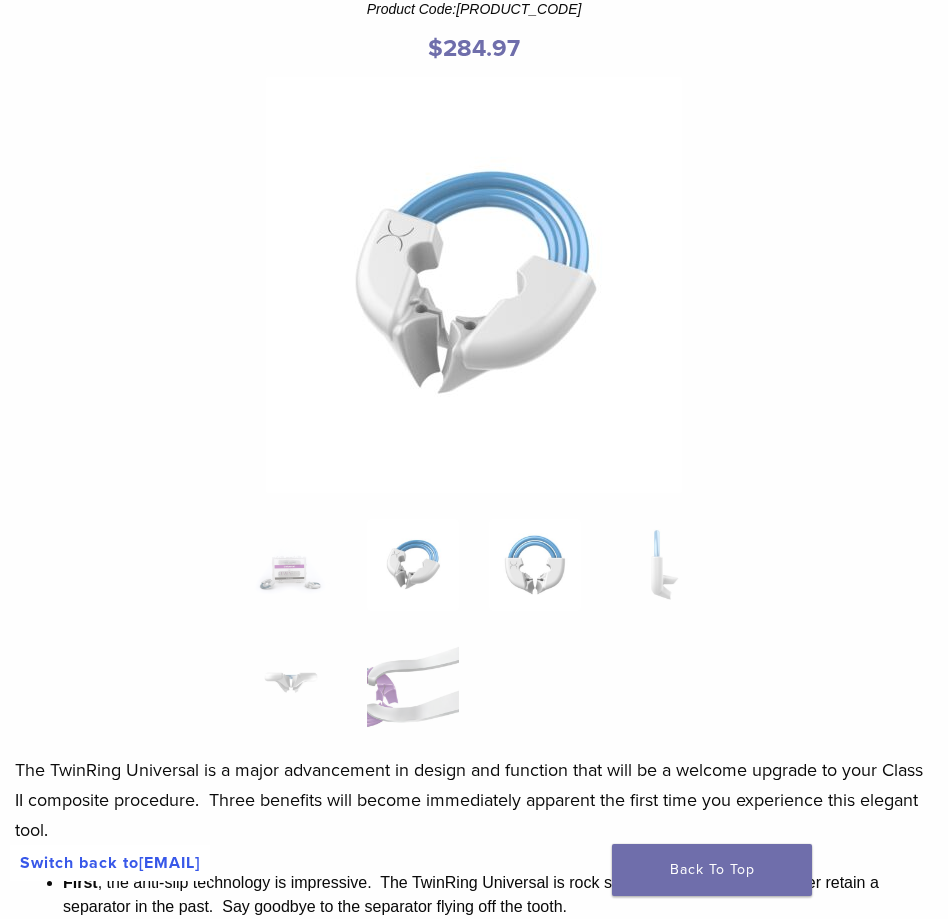 click at bounding box center [535, 565] 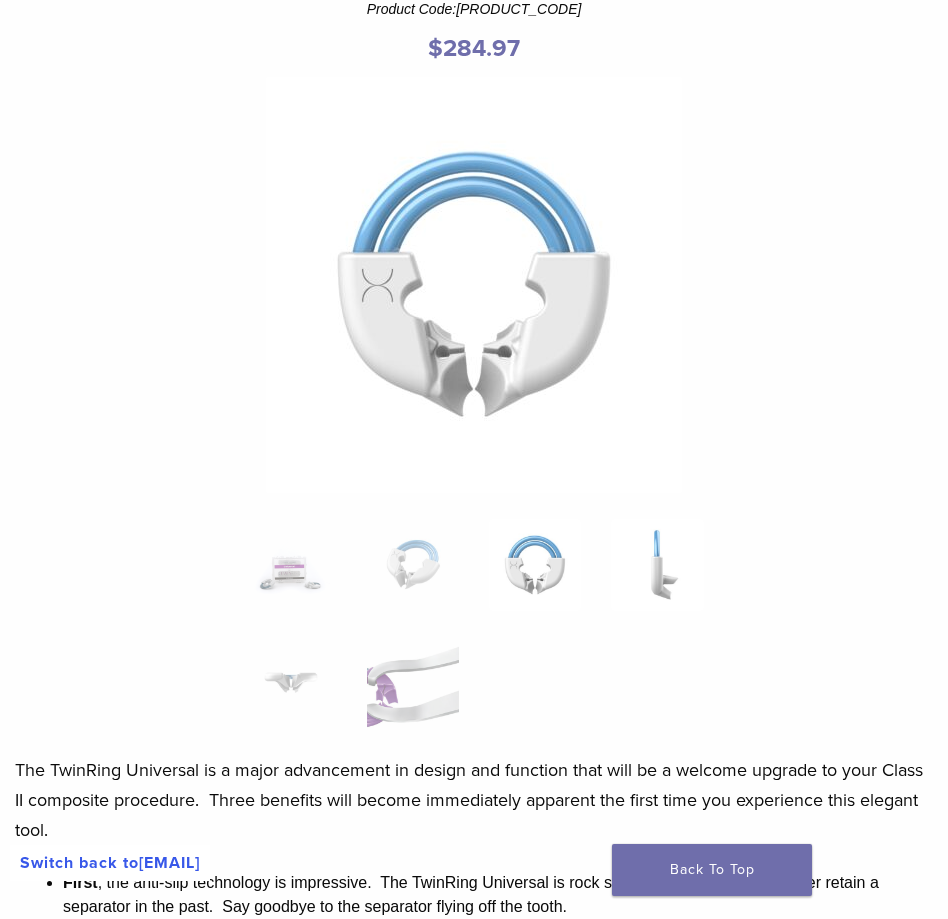 click at bounding box center (657, 565) 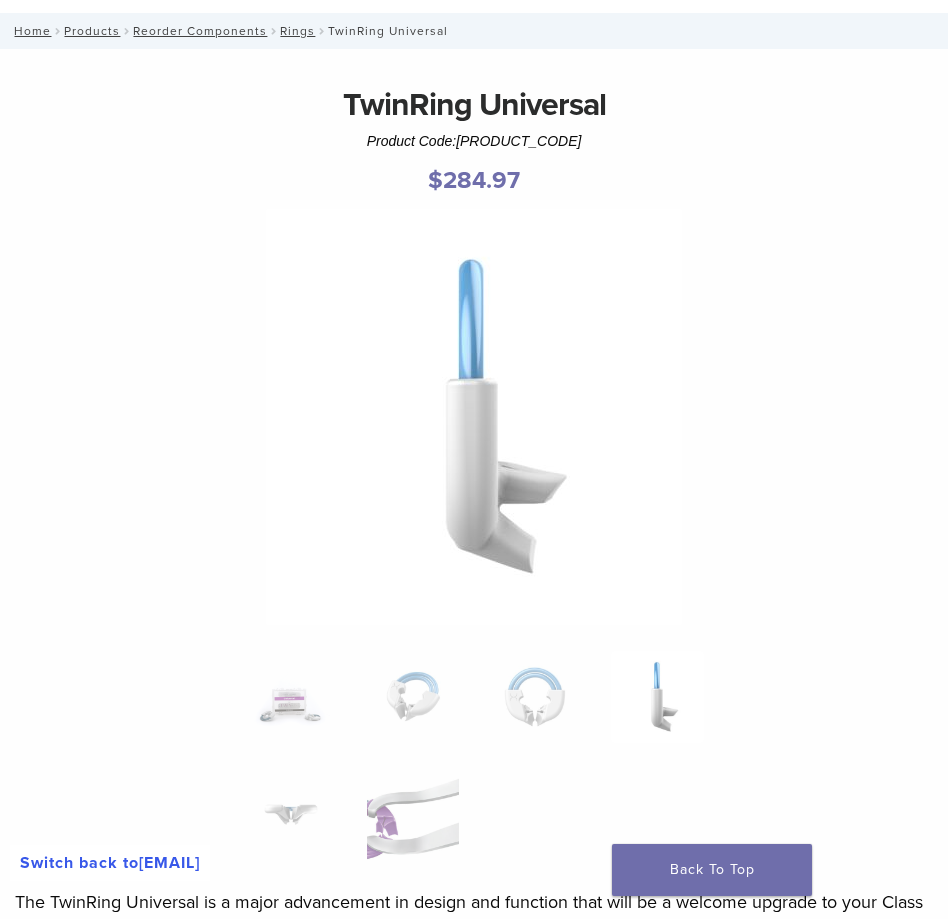 scroll, scrollTop: 130, scrollLeft: 0, axis: vertical 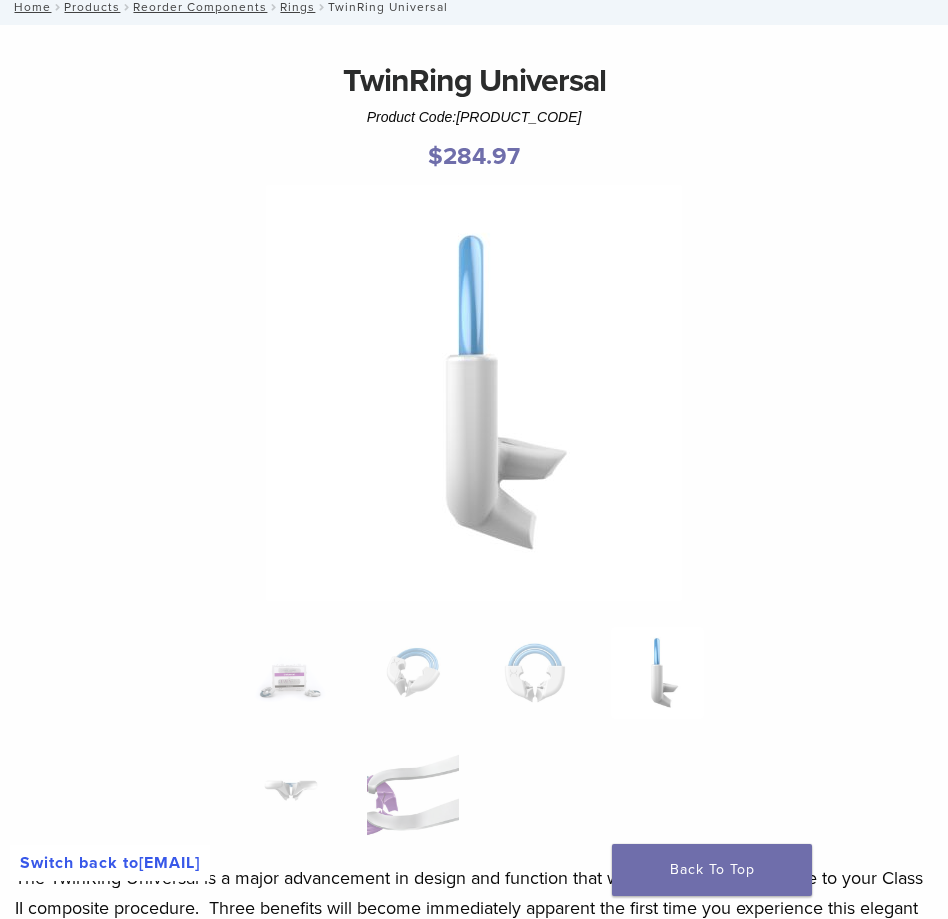 drag, startPoint x: 490, startPoint y: 113, endPoint x: 541, endPoint y: 113, distance: 51 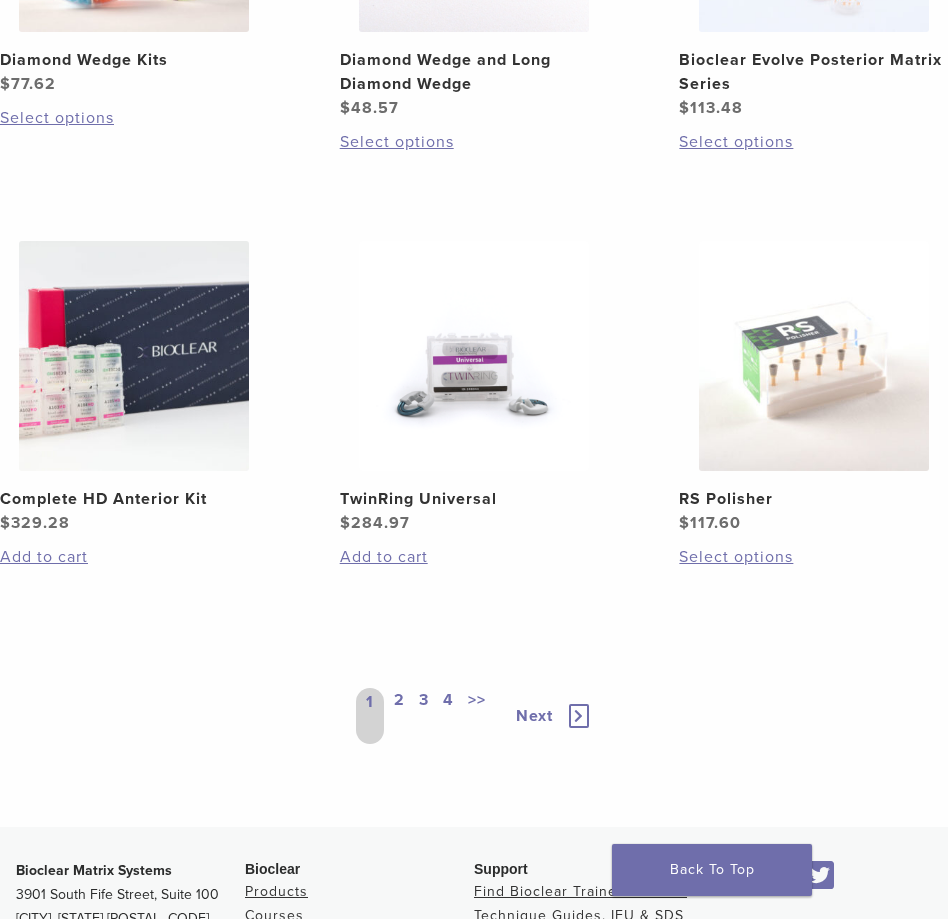 scroll, scrollTop: 2200, scrollLeft: 0, axis: vertical 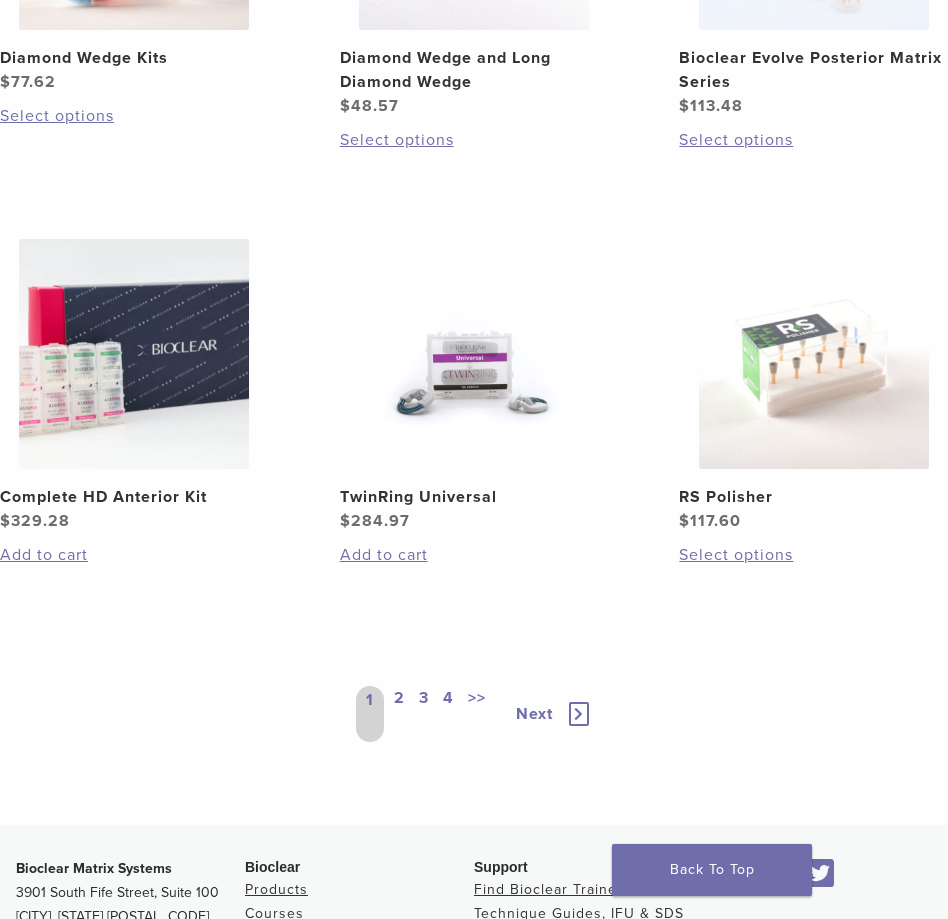 click on "2" at bounding box center [399, 714] 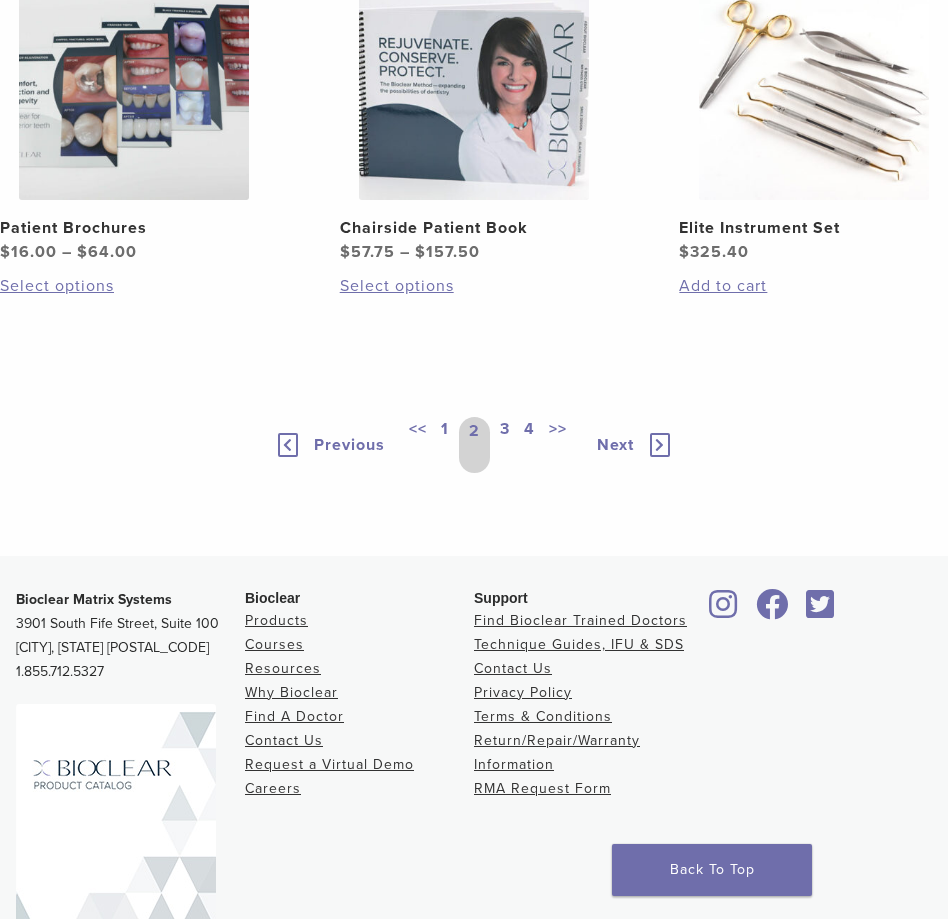 scroll, scrollTop: 2034, scrollLeft: 0, axis: vertical 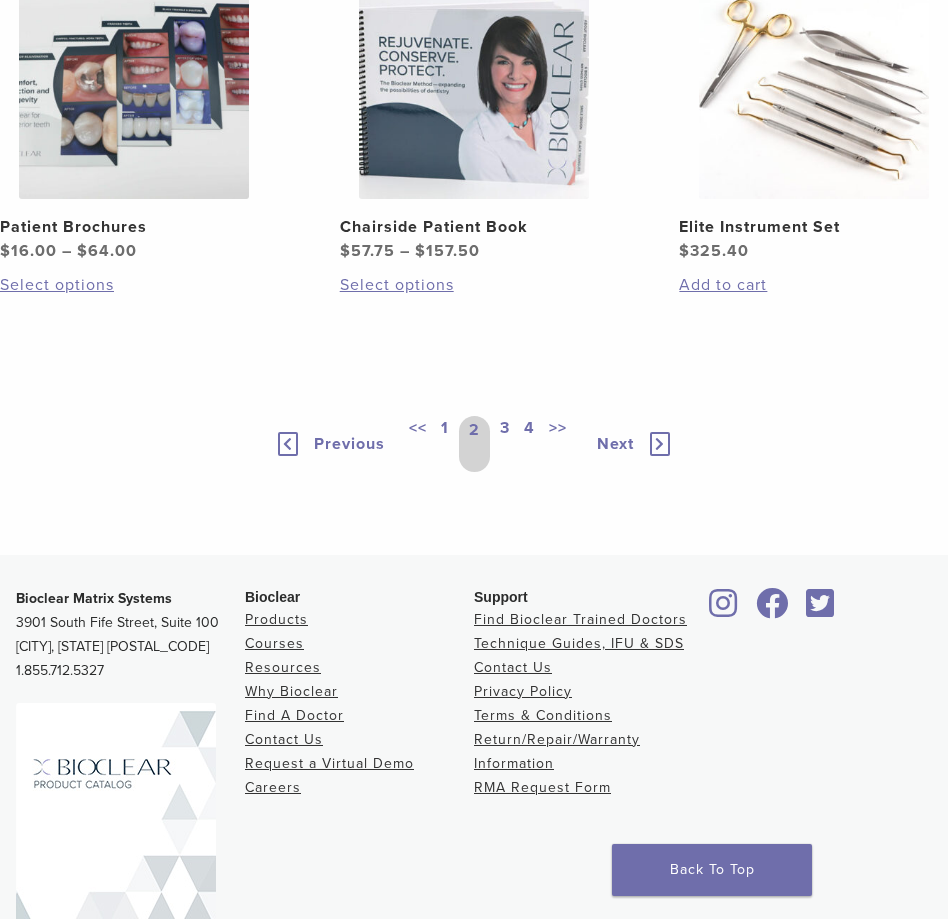 click on "TruContact Kit" at bounding box center (134, -188) 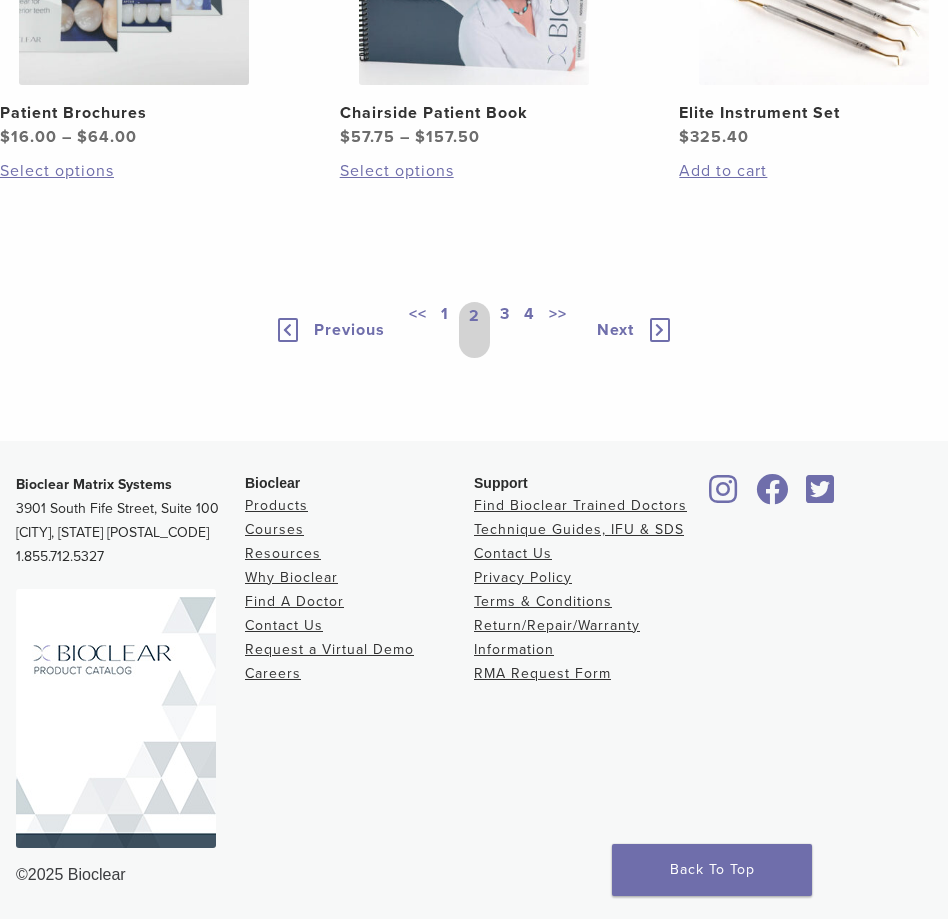 scroll, scrollTop: 2190, scrollLeft: 0, axis: vertical 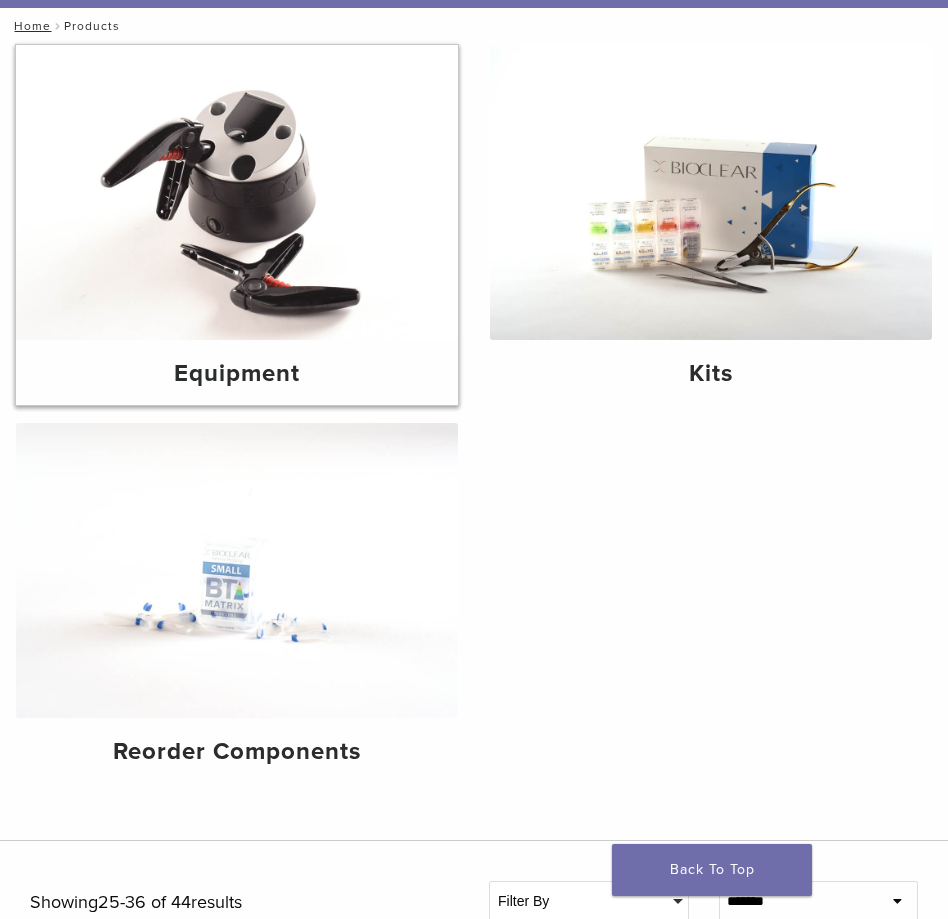 click at bounding box center (237, 192) 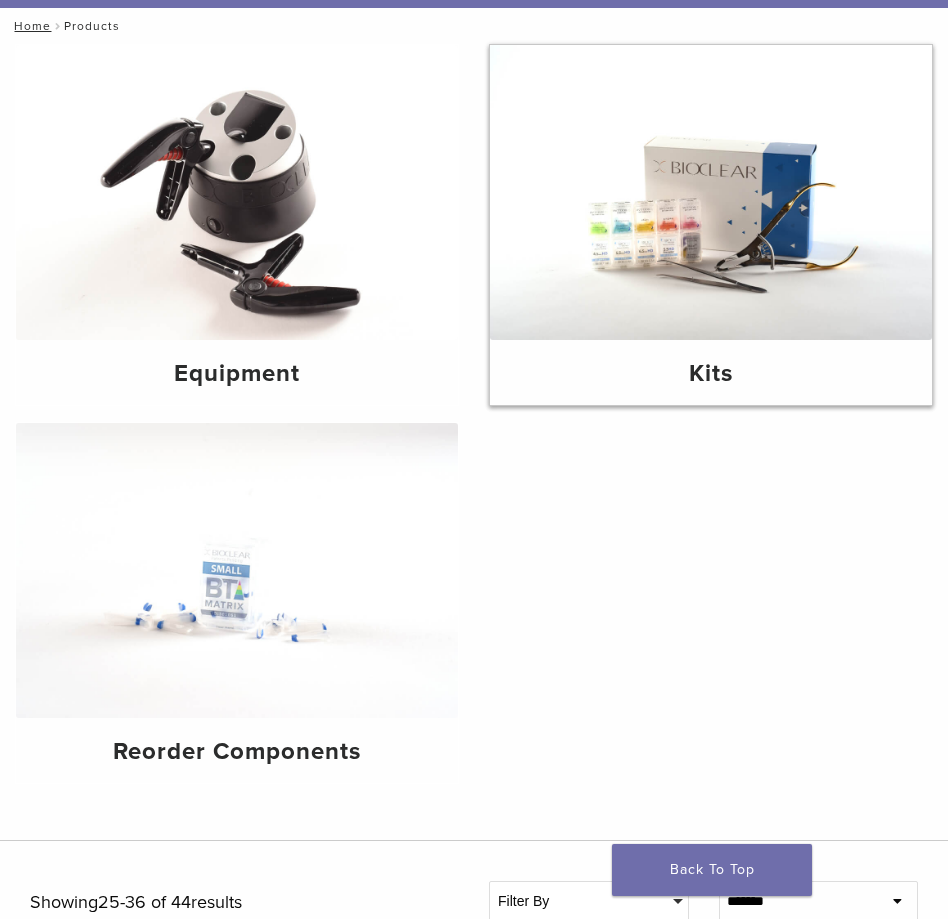 click at bounding box center (711, 192) 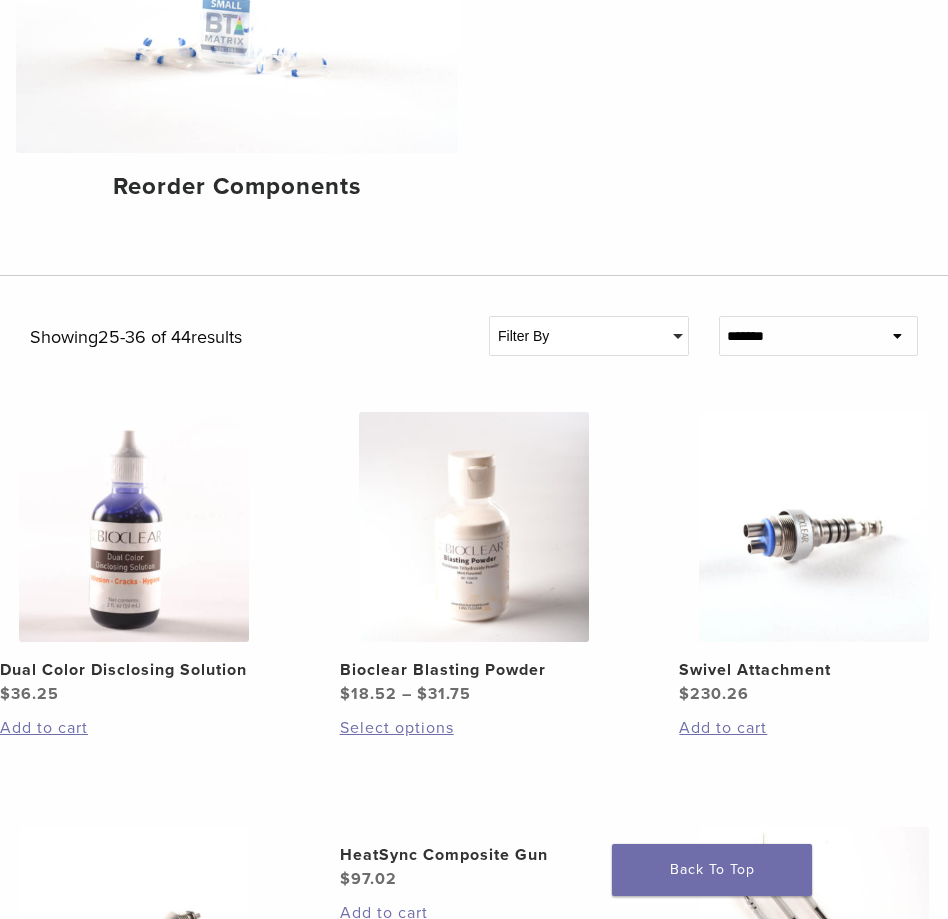 scroll, scrollTop: 731, scrollLeft: 0, axis: vertical 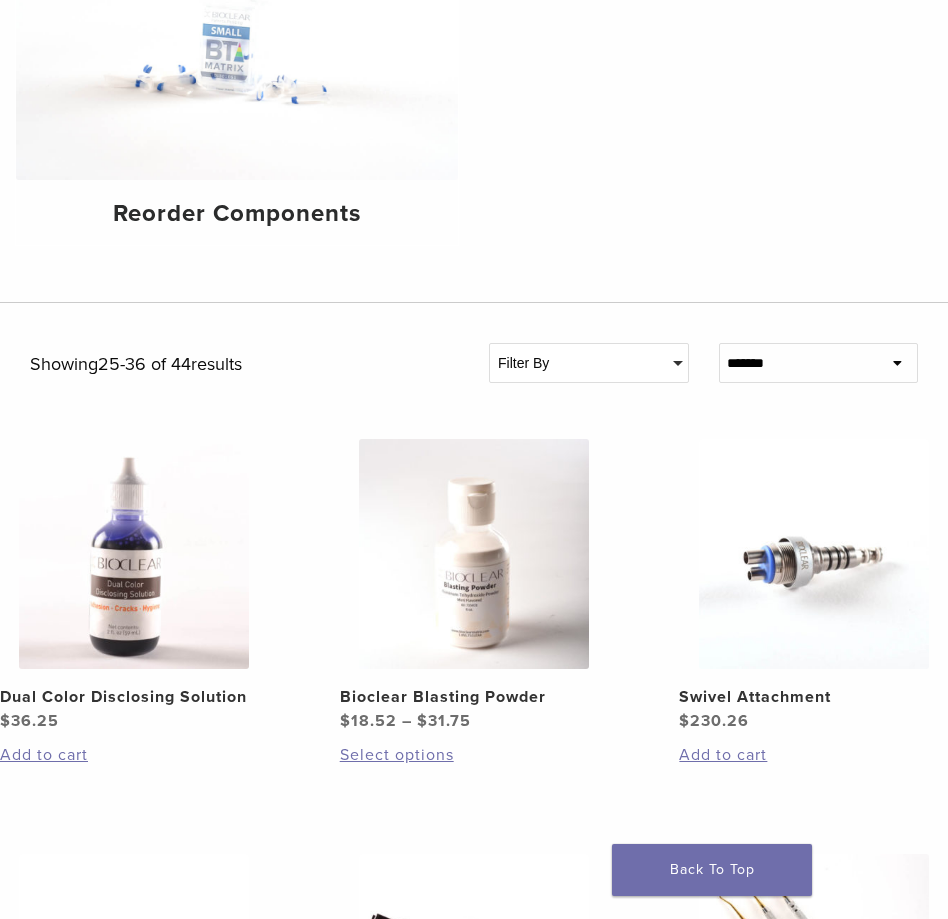 click on "Filter By" at bounding box center [589, 363] 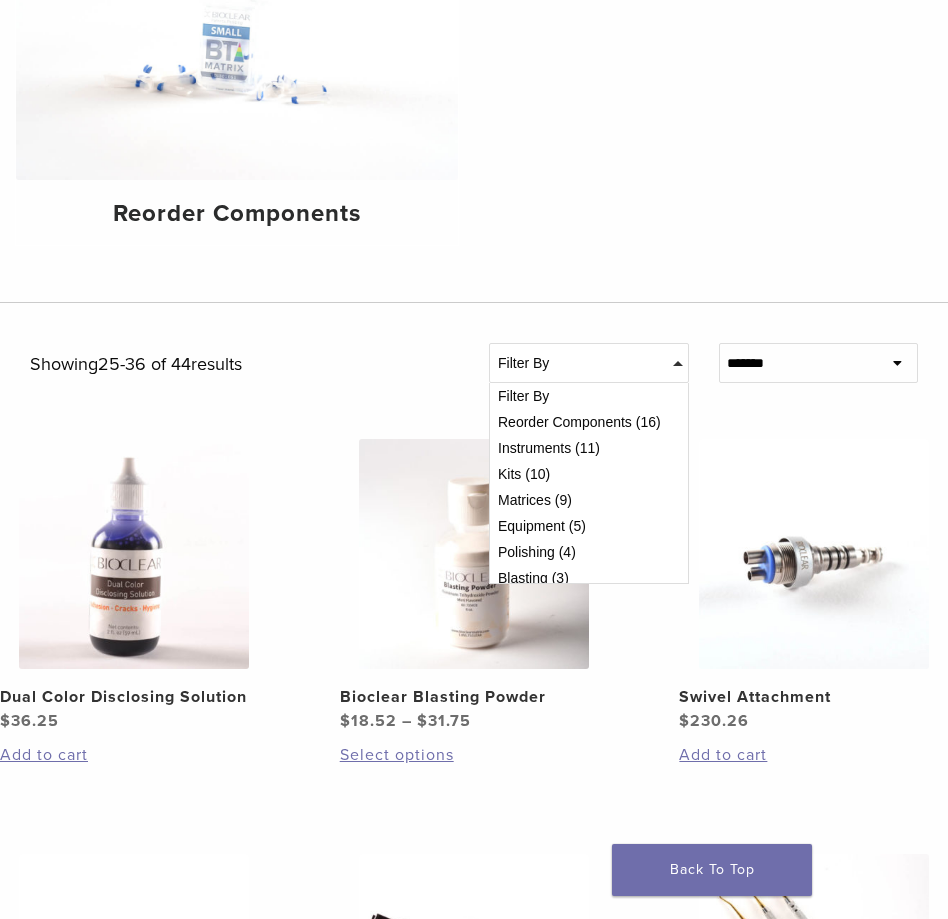 click on "Instruments (11)" at bounding box center [589, 448] 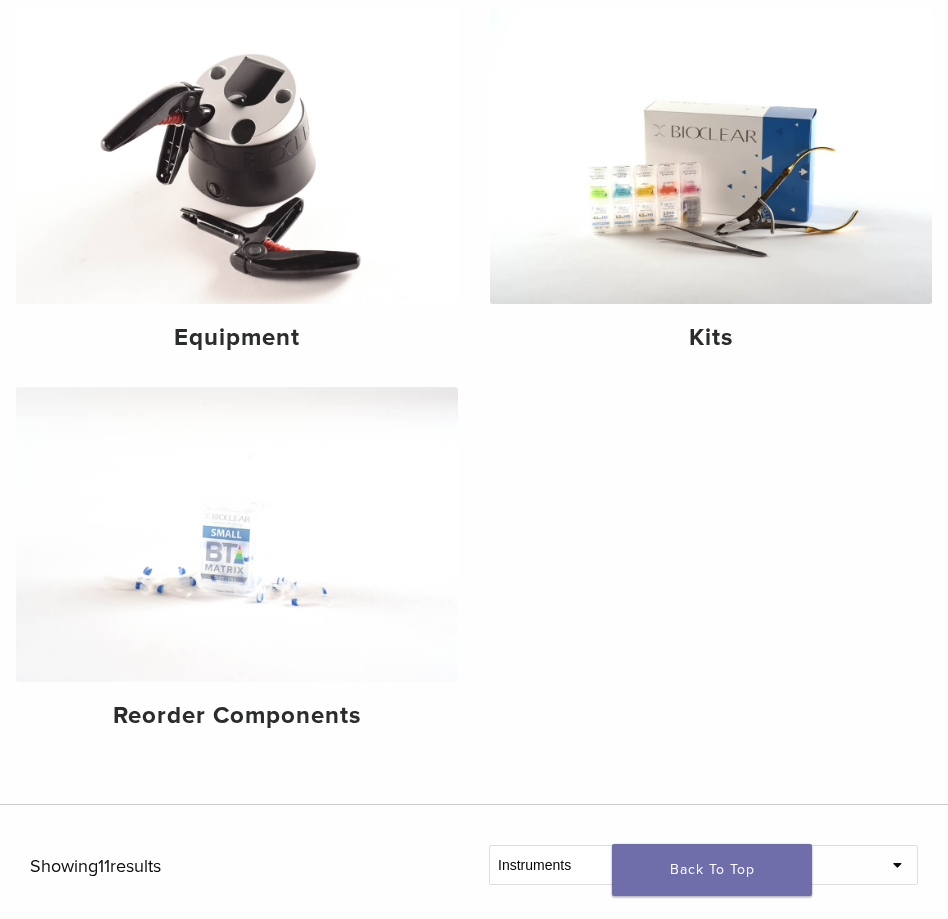 scroll, scrollTop: 0, scrollLeft: 0, axis: both 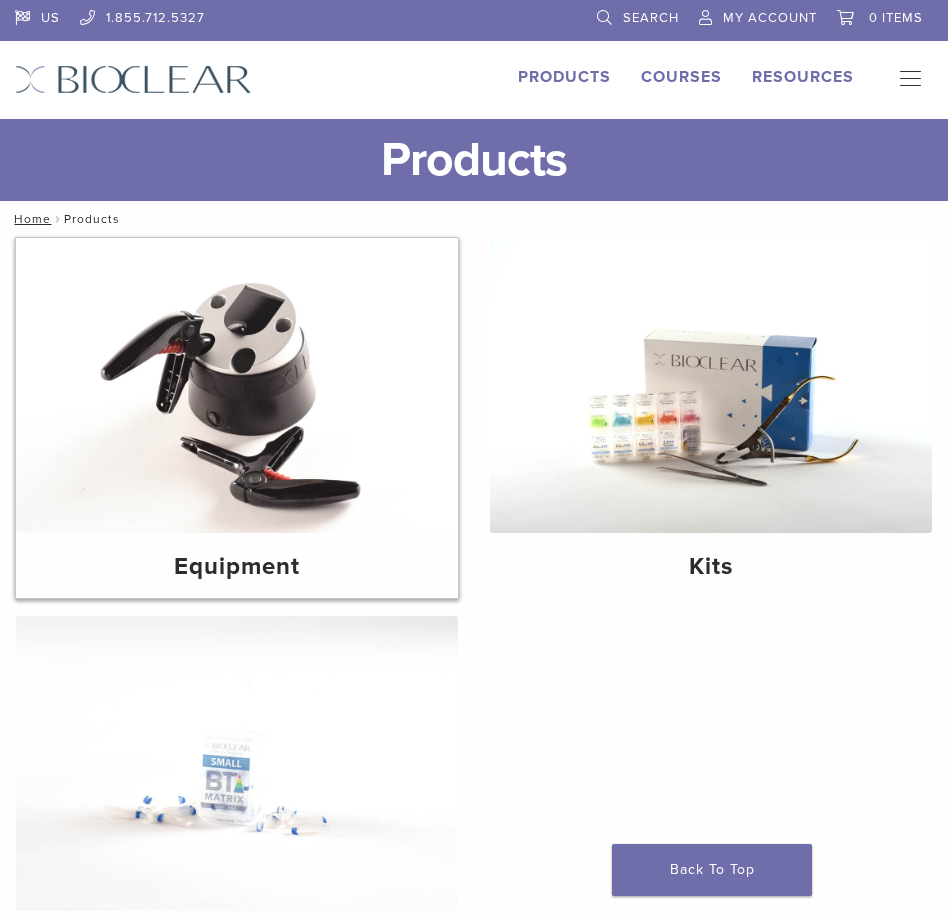 click at bounding box center [237, 385] 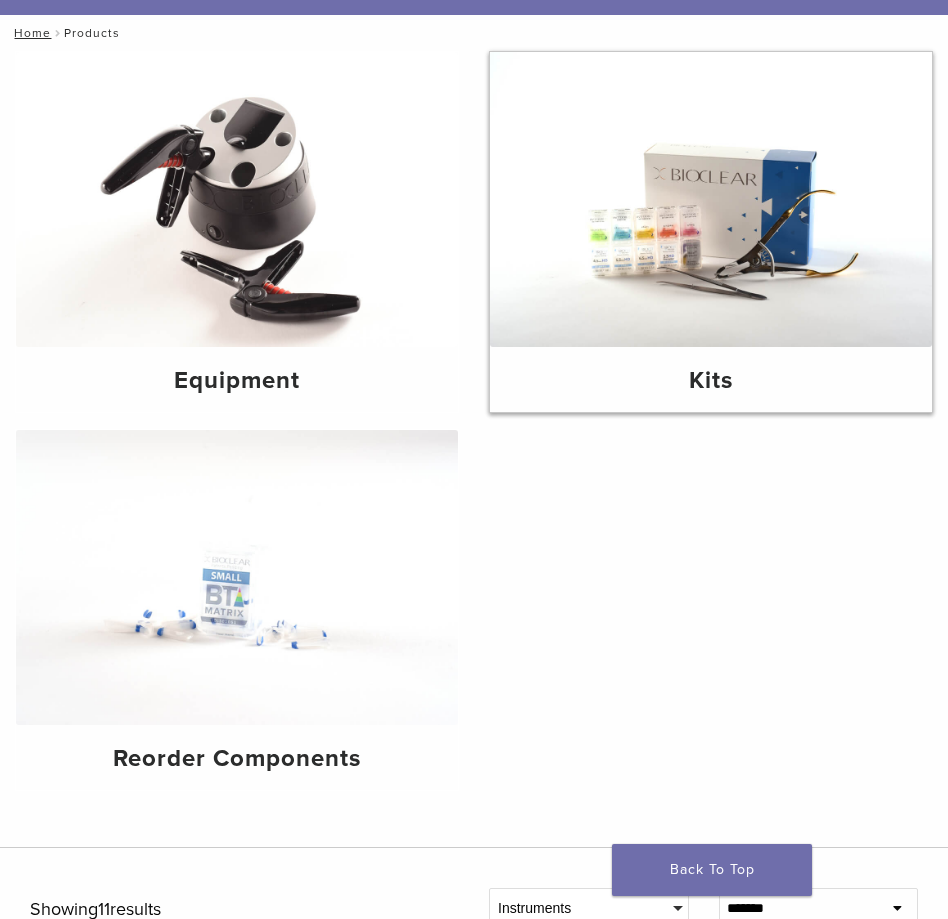 scroll, scrollTop: 196, scrollLeft: 0, axis: vertical 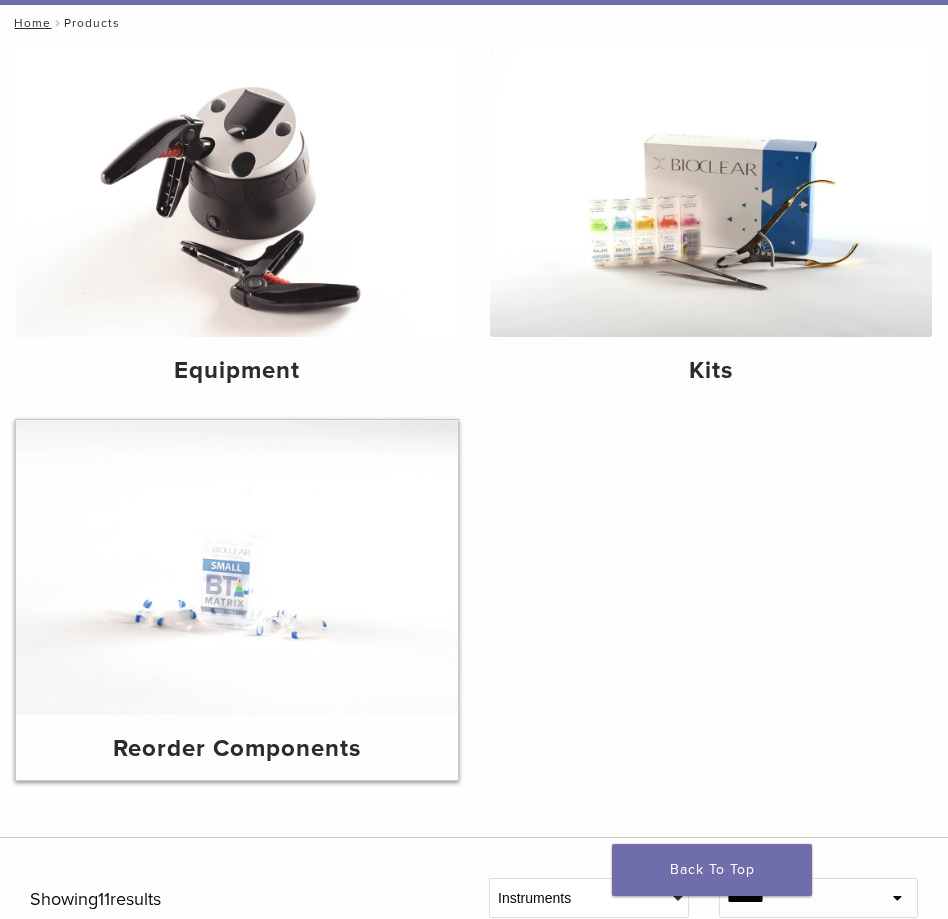 click at bounding box center (237, 567) 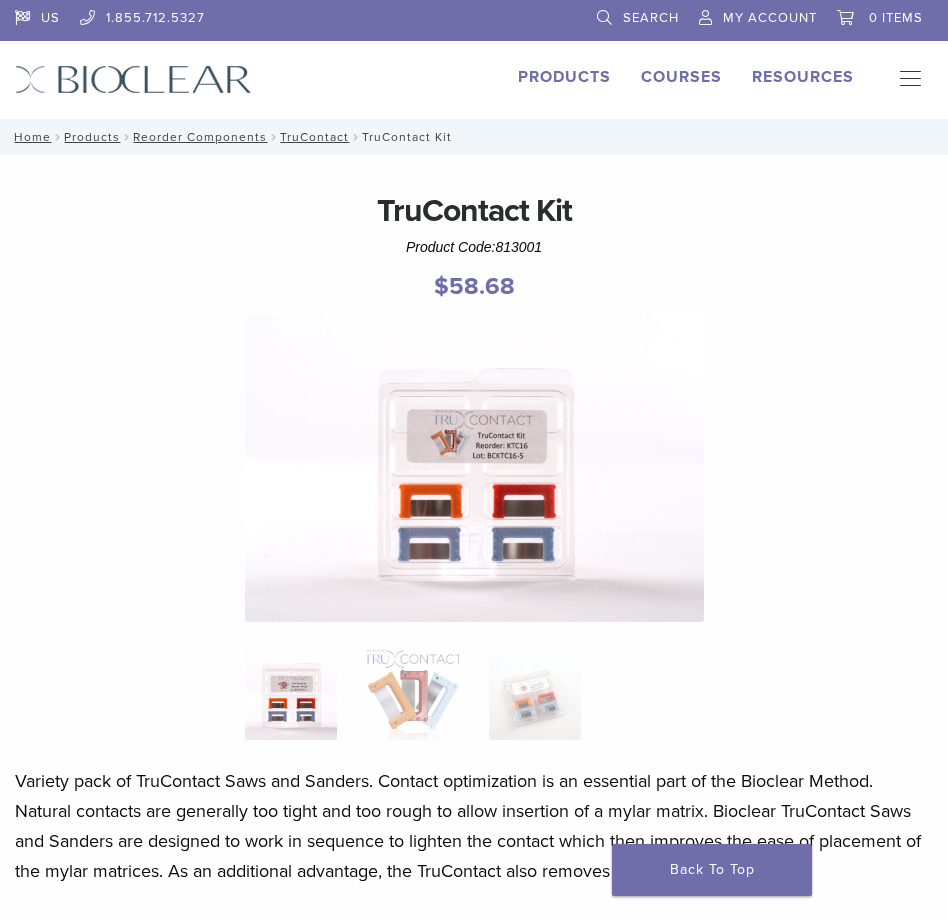 scroll, scrollTop: 0, scrollLeft: 0, axis: both 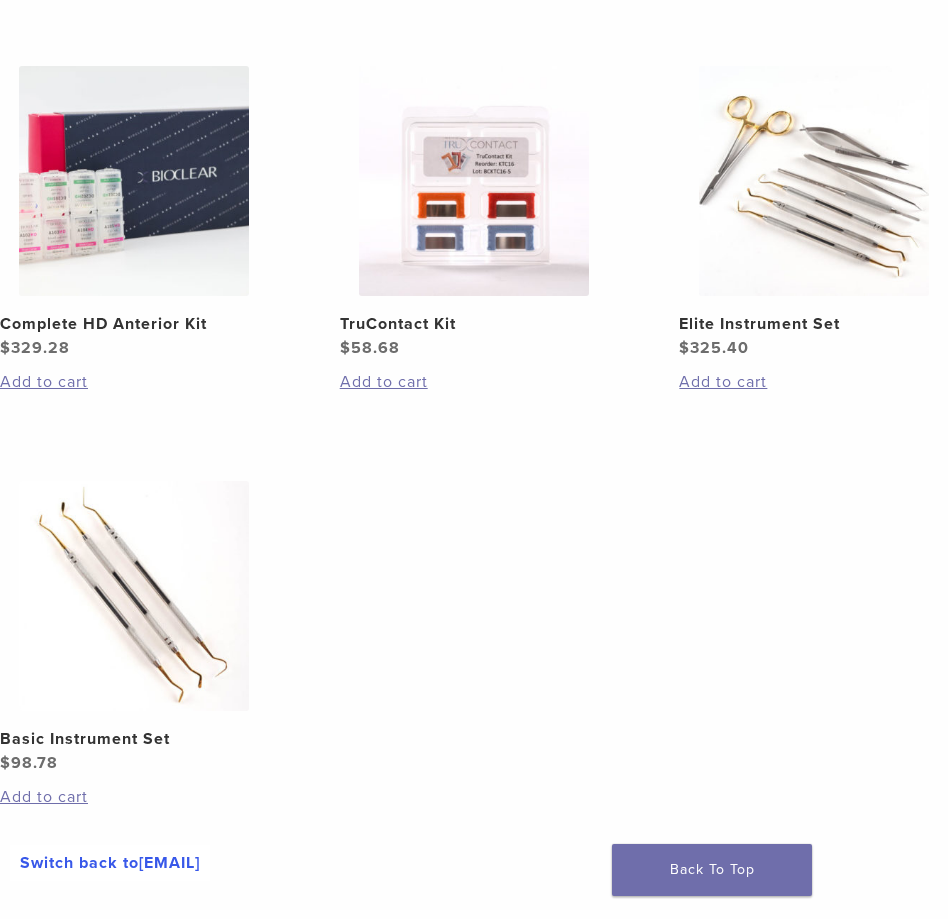 click at bounding box center (134, 596) 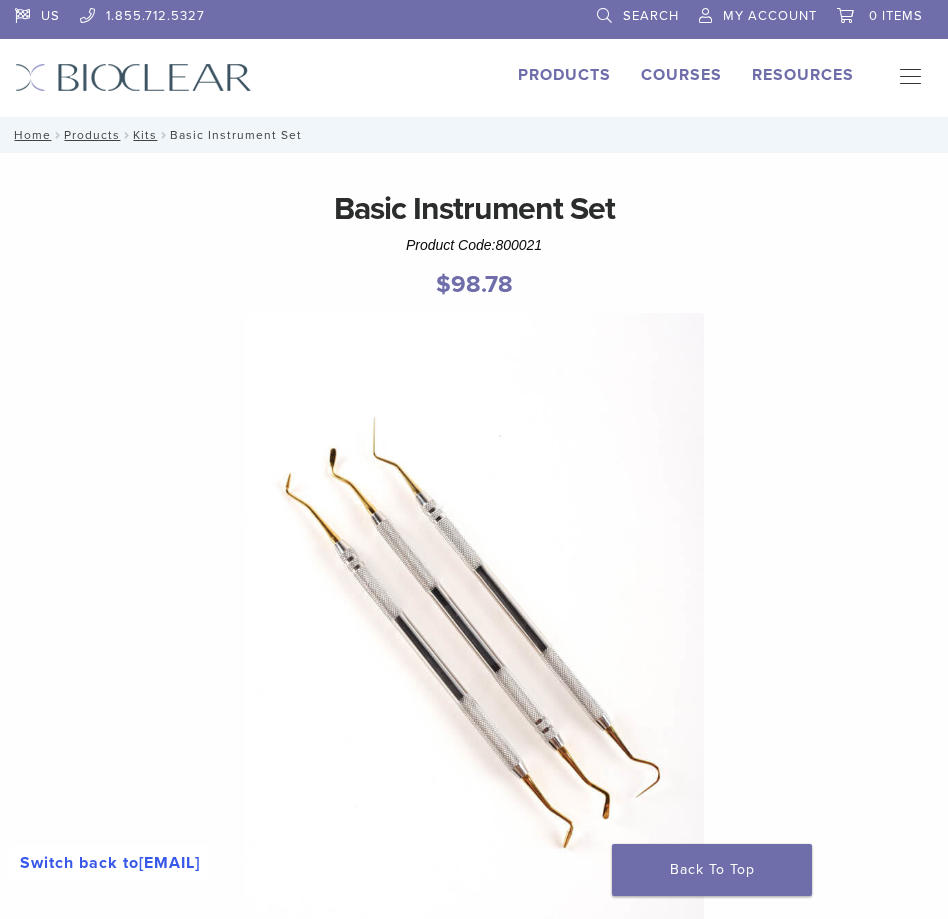 scroll, scrollTop: 0, scrollLeft: 0, axis: both 